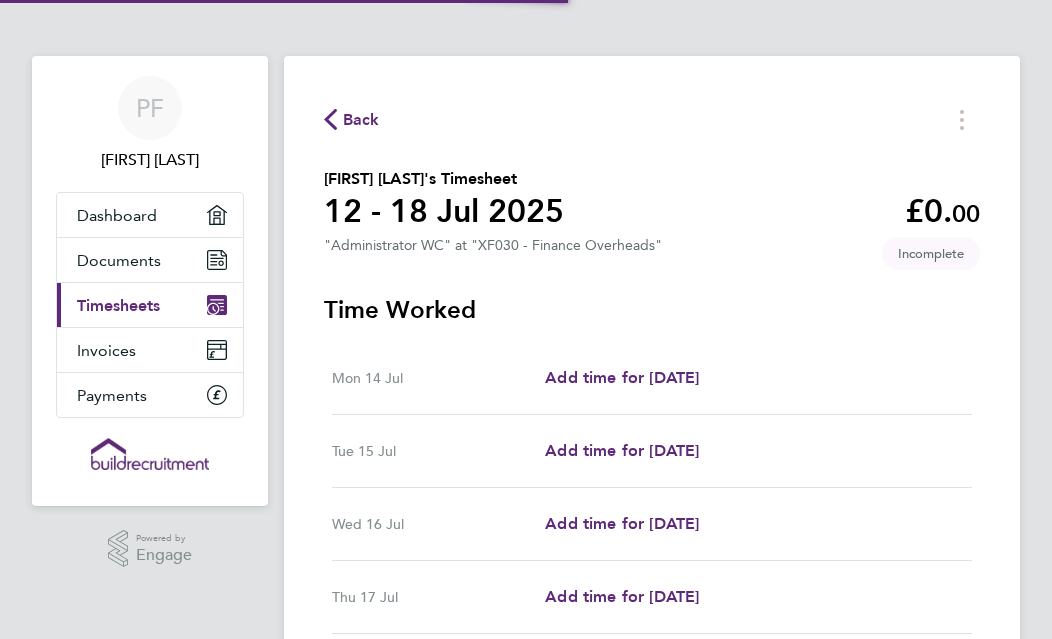 scroll, scrollTop: 0, scrollLeft: 0, axis: both 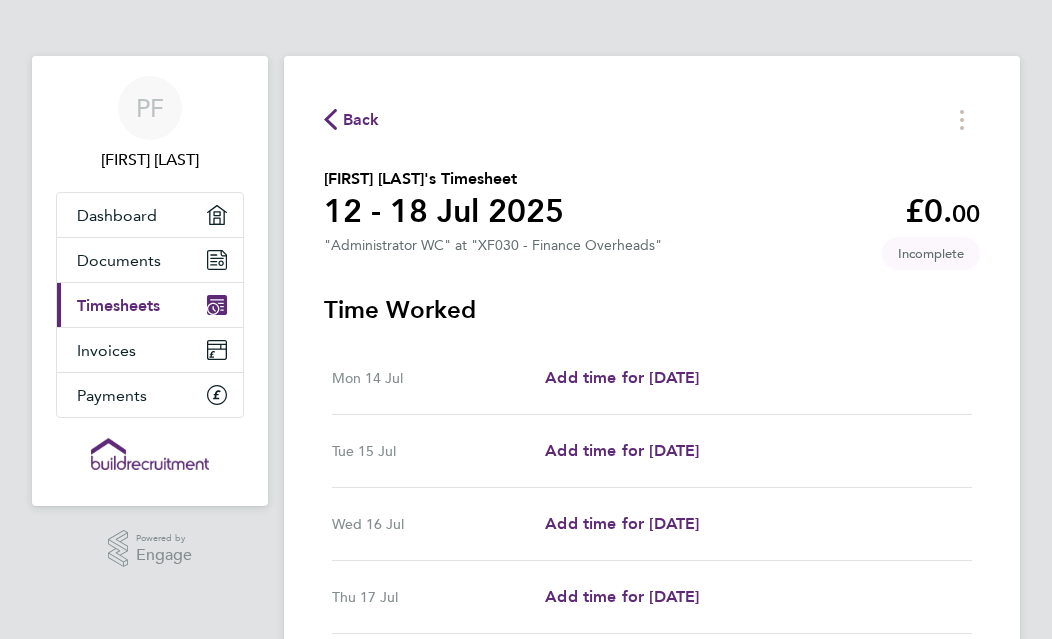 click on "Timesheets" at bounding box center (118, 305) 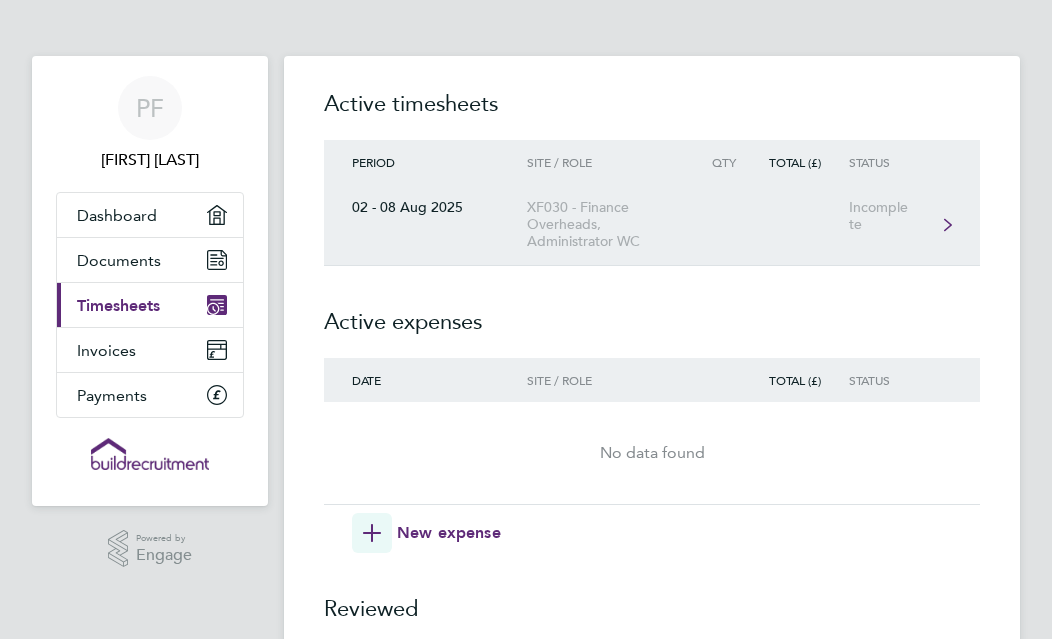 click on "XF030 - Finance Overheads, Administrator WC" 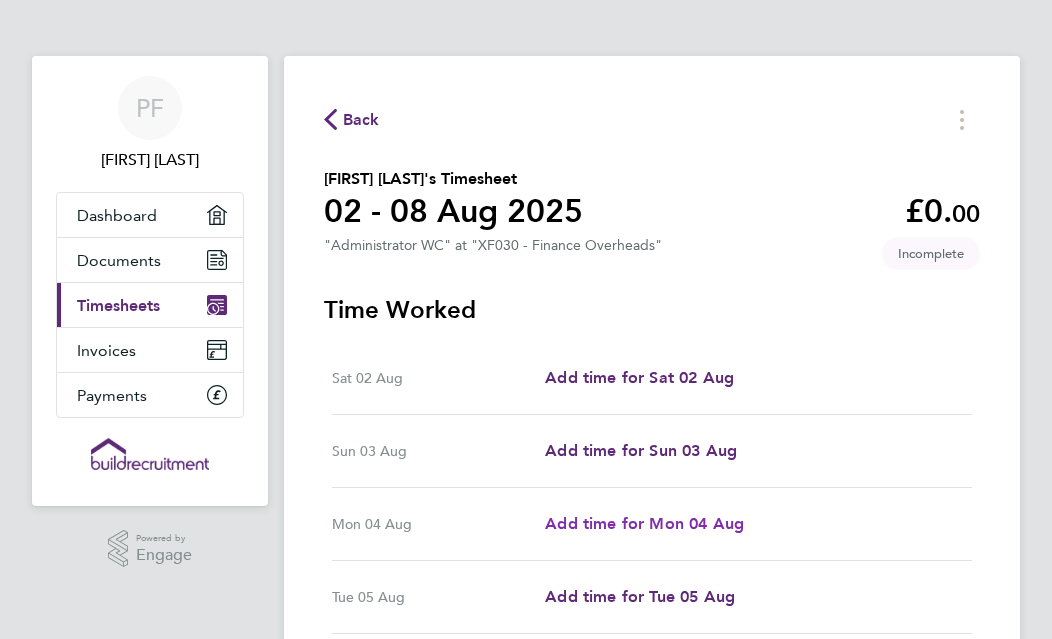 click on "Add time for Mon 04 Aug" at bounding box center (644, 523) 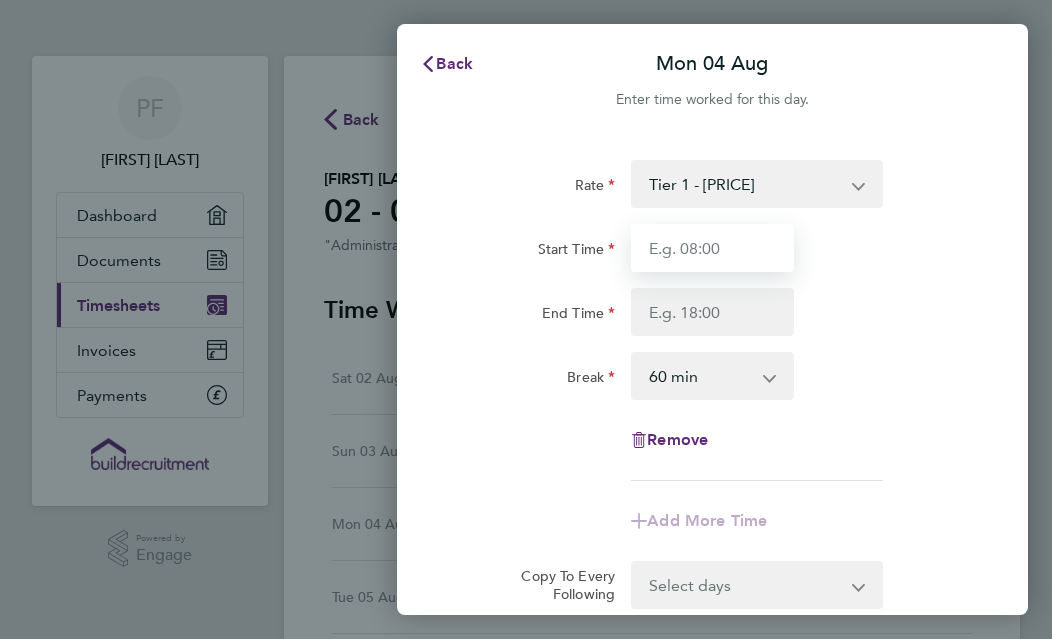 click on "Start Time" at bounding box center [712, 248] 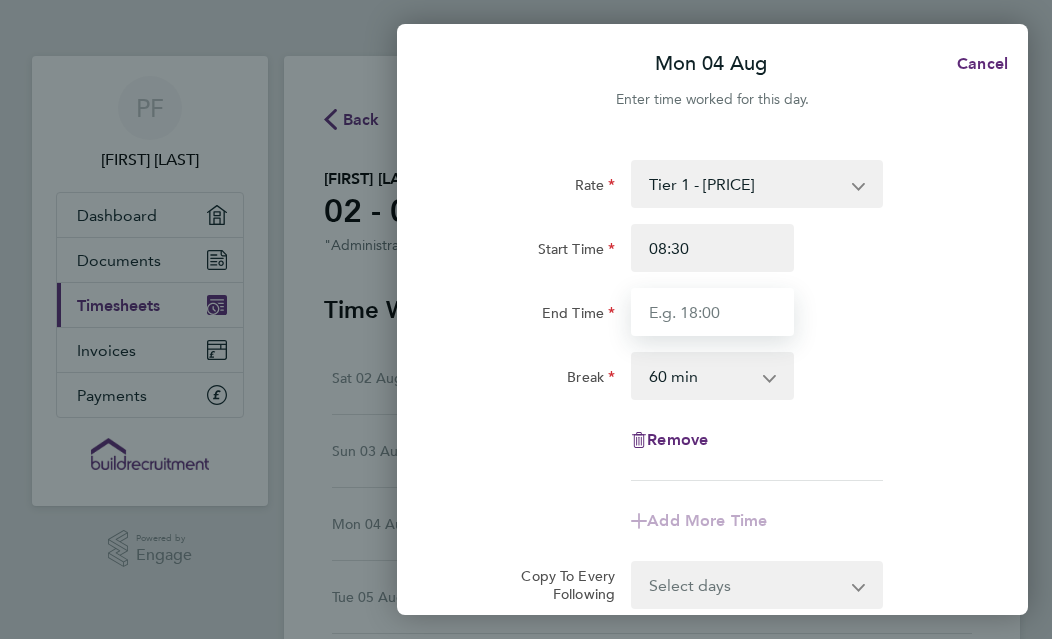 click on "End Time" at bounding box center [712, 312] 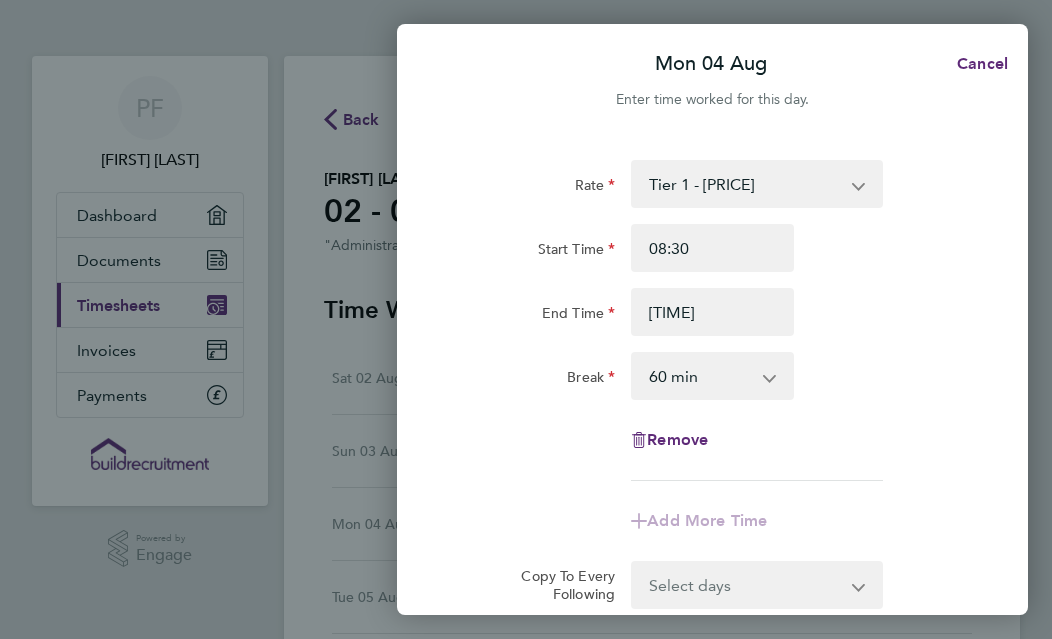 type on "17:00" 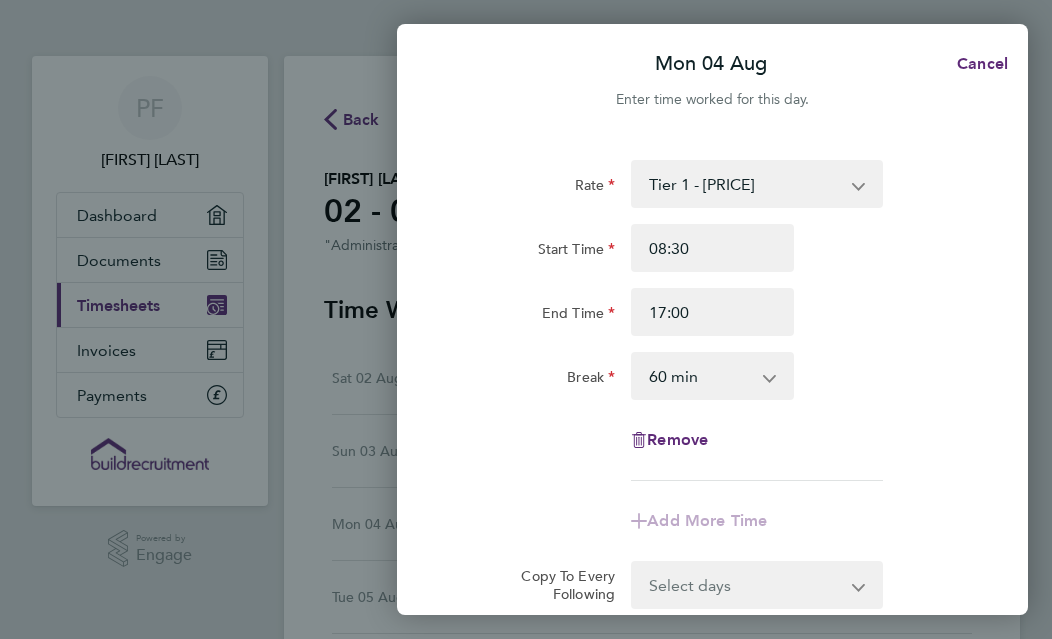 click on "Rate  Tier 1 - [PRICE]
Start Time [TIME] End Time [TIME] Break  0 min   15 min   30 min   45 min   60 min   75 min   90 min
Remove
Add More Time" 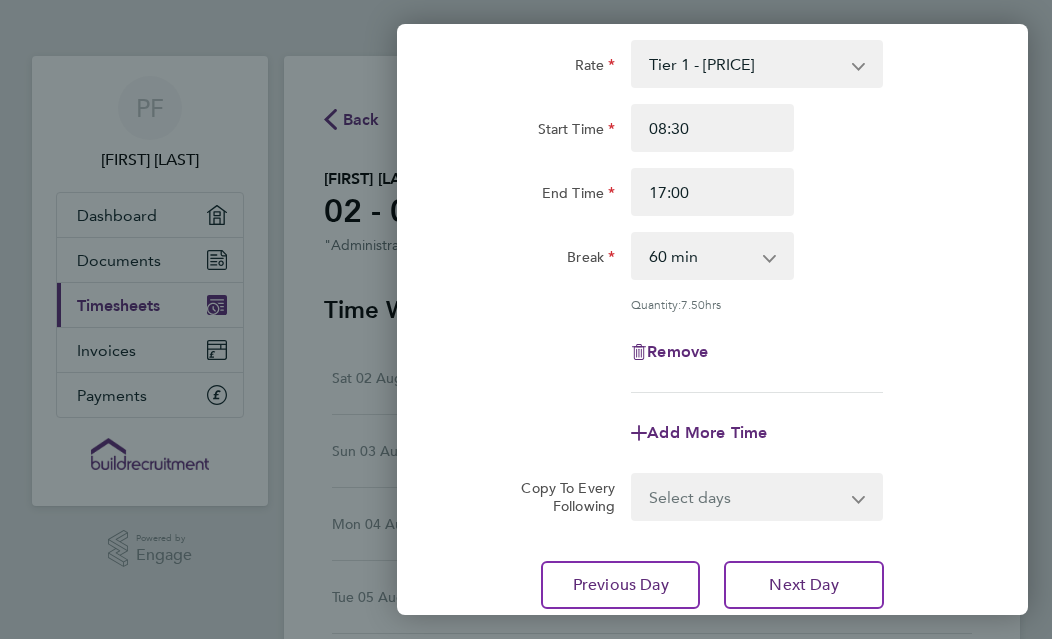 scroll, scrollTop: 160, scrollLeft: 0, axis: vertical 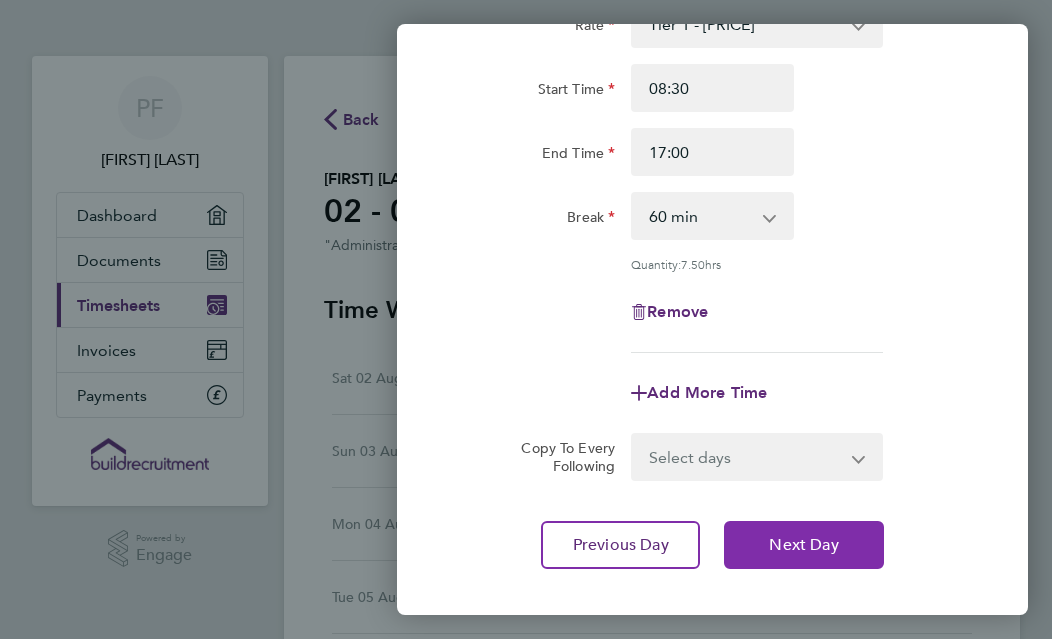 click on "Next Day" 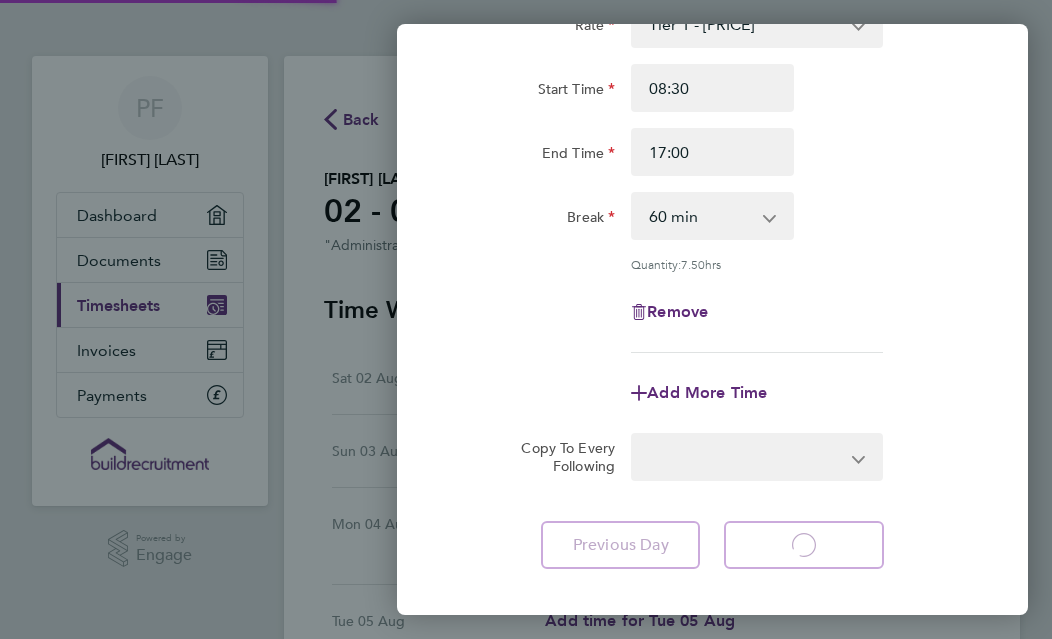 select on "60" 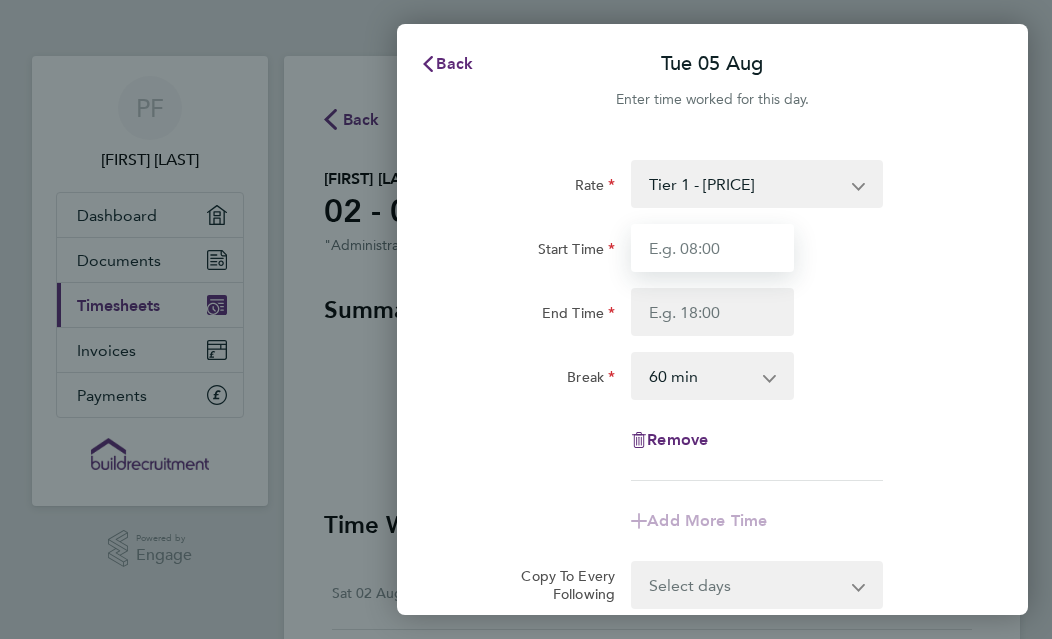 click on "Start Time" at bounding box center [712, 248] 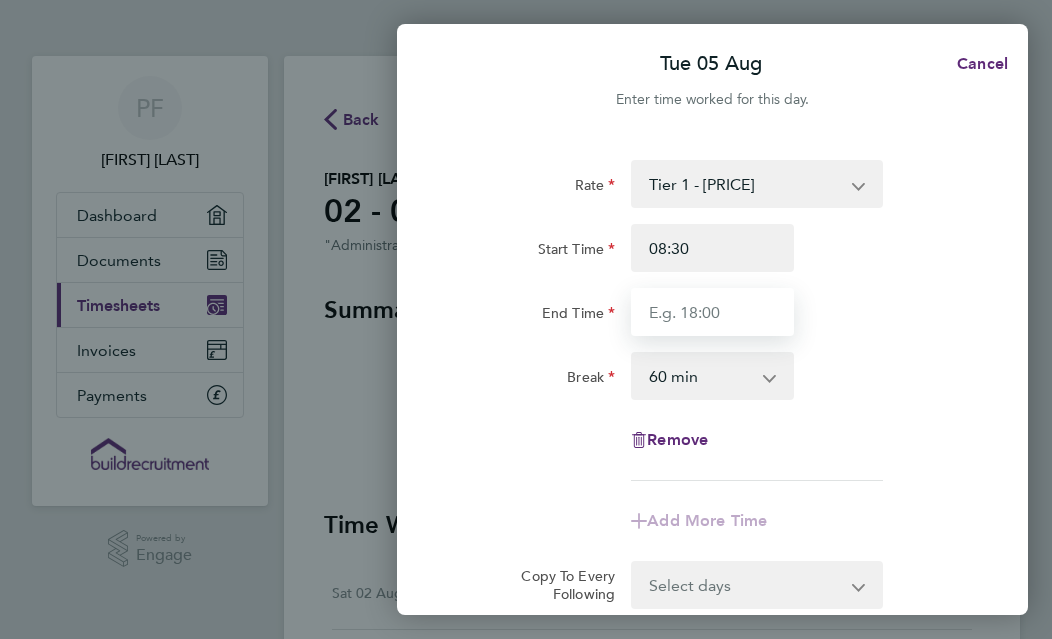 click on "End Time" at bounding box center (712, 312) 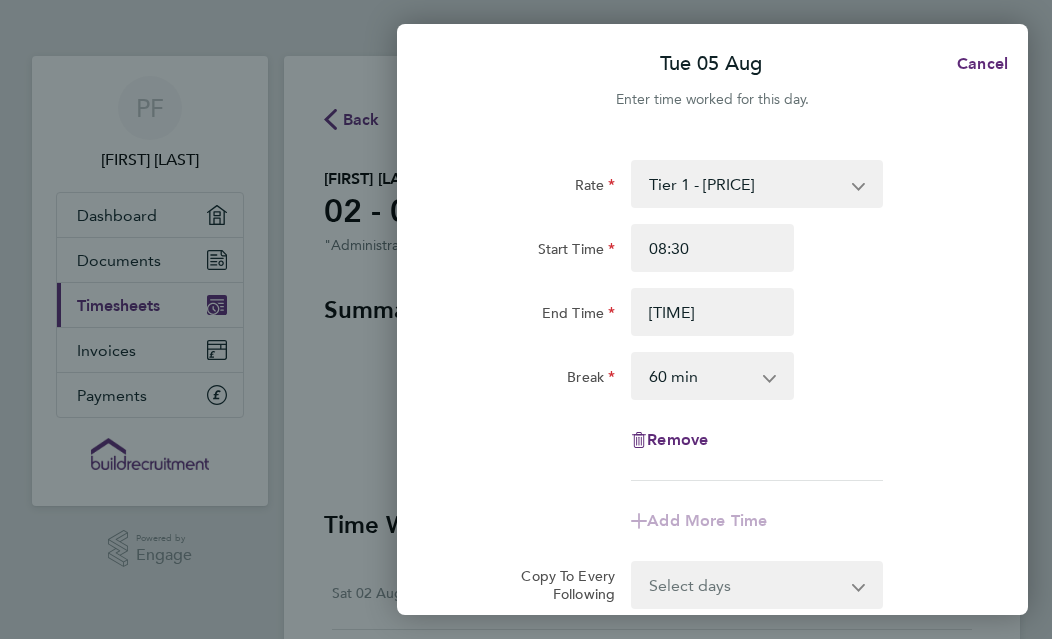 type on "17:00" 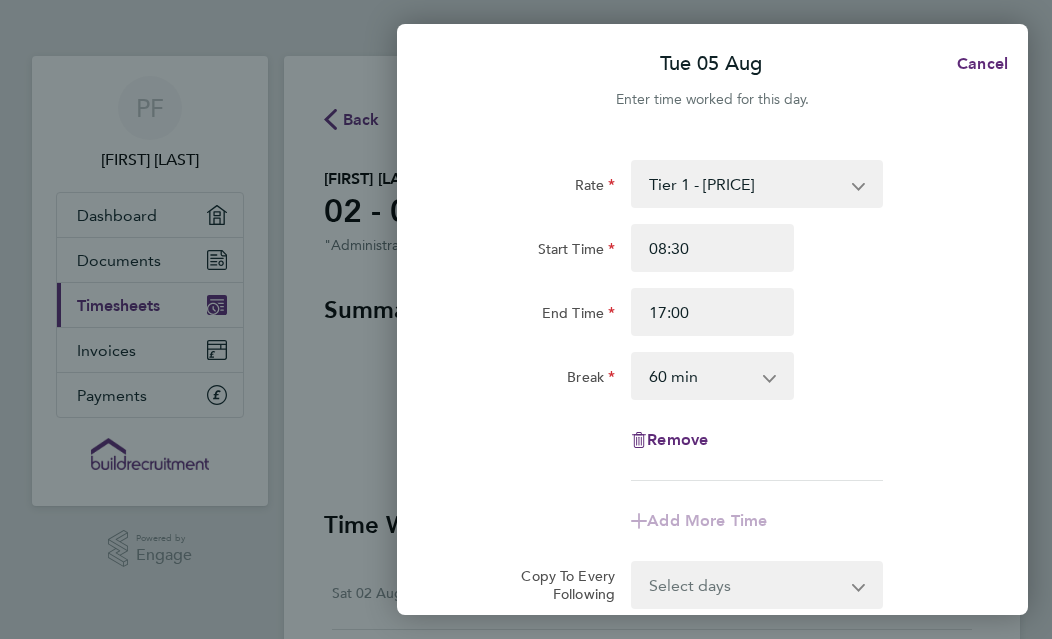 click on "Rate  Tier 1 - [PRICE]
Start Time [TIME] End Time [TIME] Break  0 min   15 min   30 min   45 min   60 min   75 min   90 min
Remove" 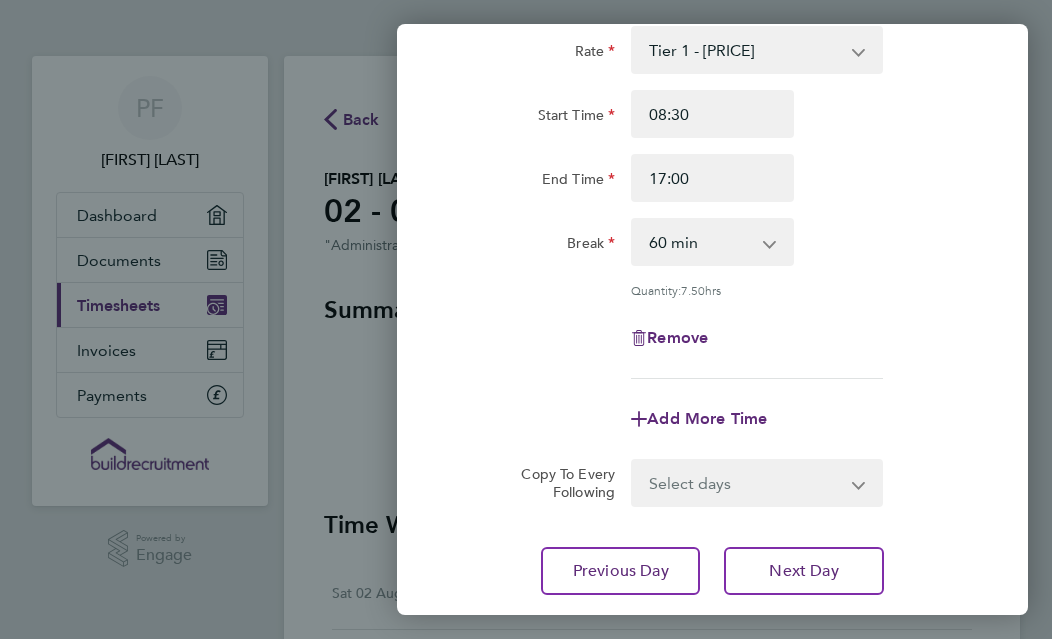 scroll, scrollTop: 160, scrollLeft: 0, axis: vertical 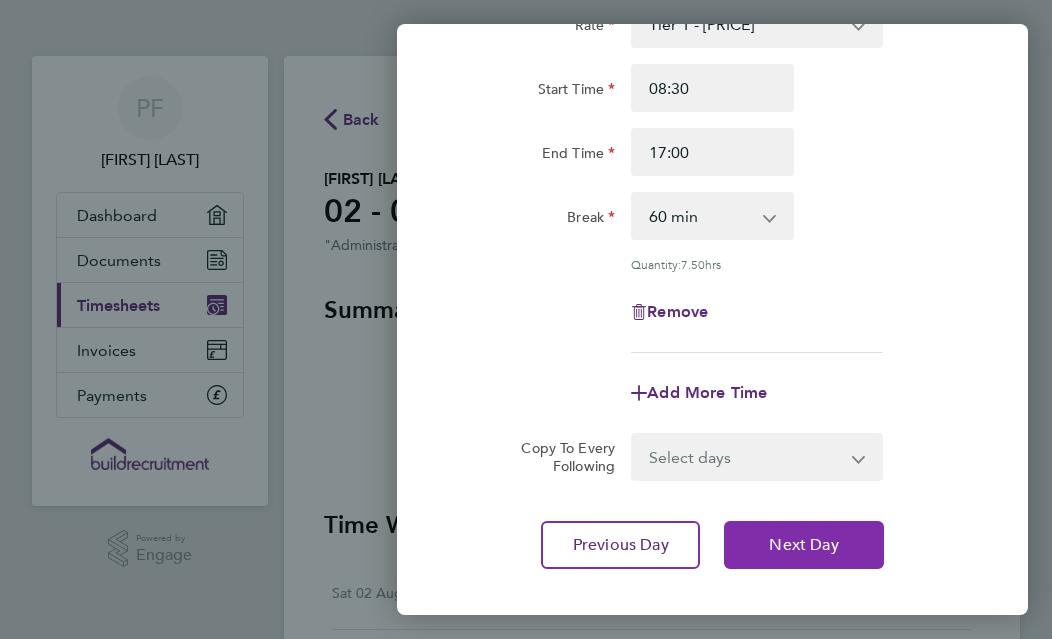 click on "Next Day" 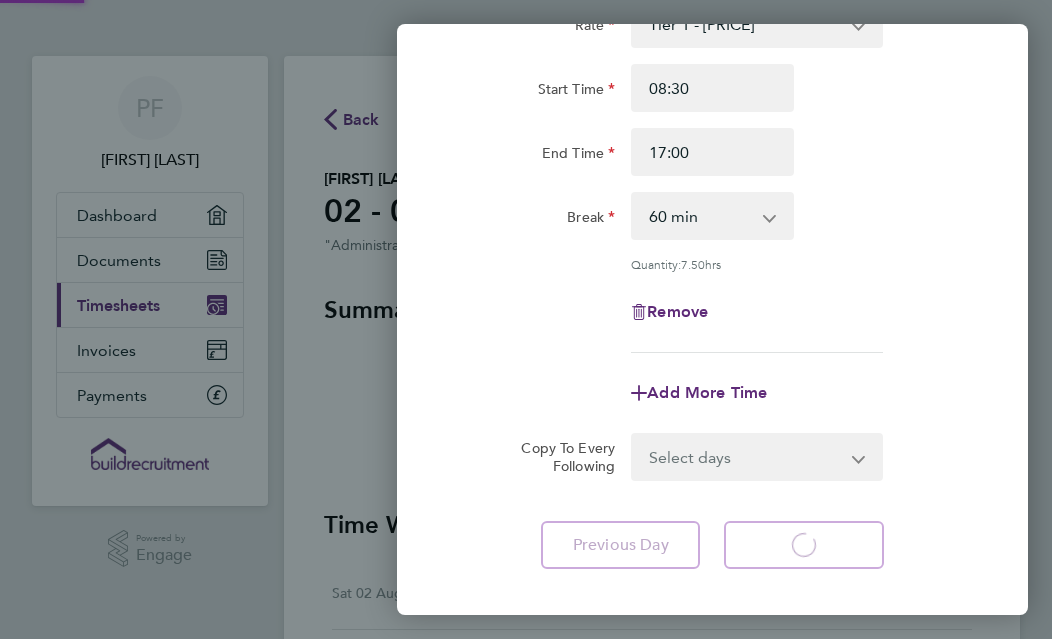 select on "60" 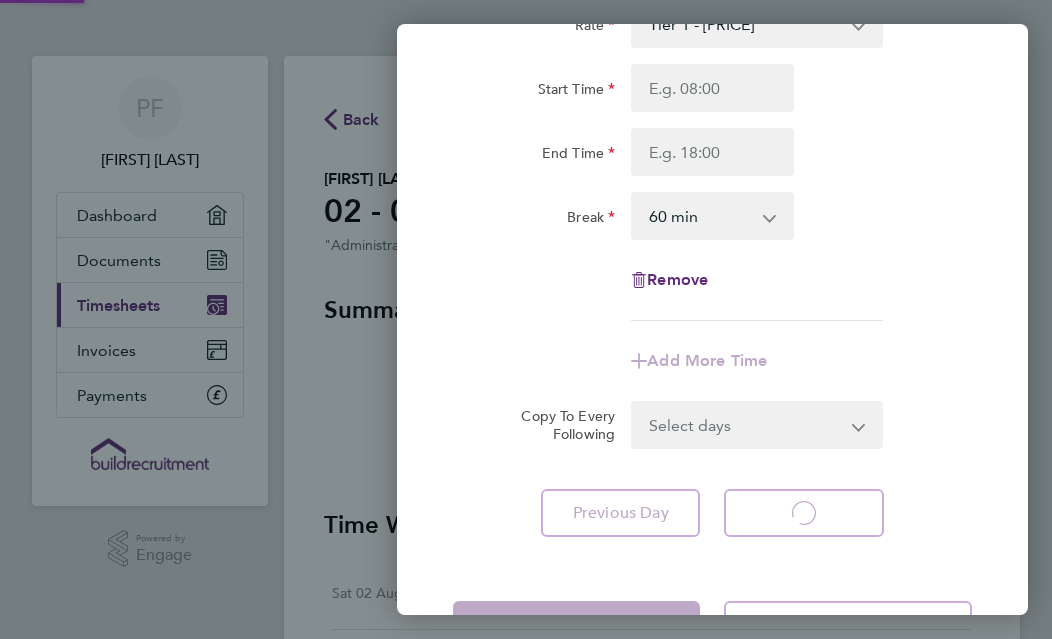 select on "60" 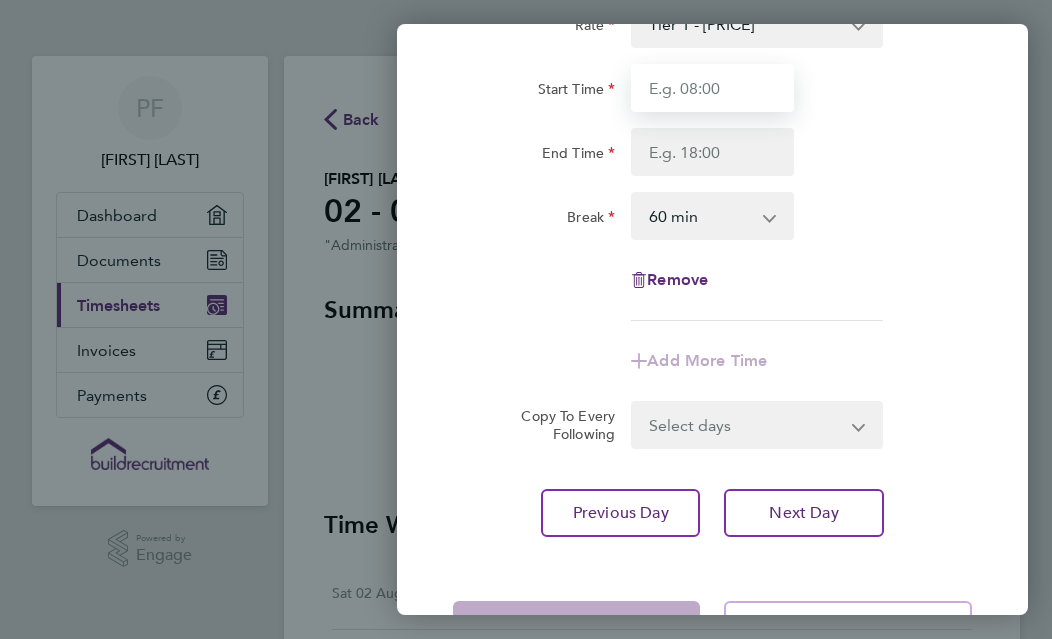 click on "Start Time" at bounding box center (712, 88) 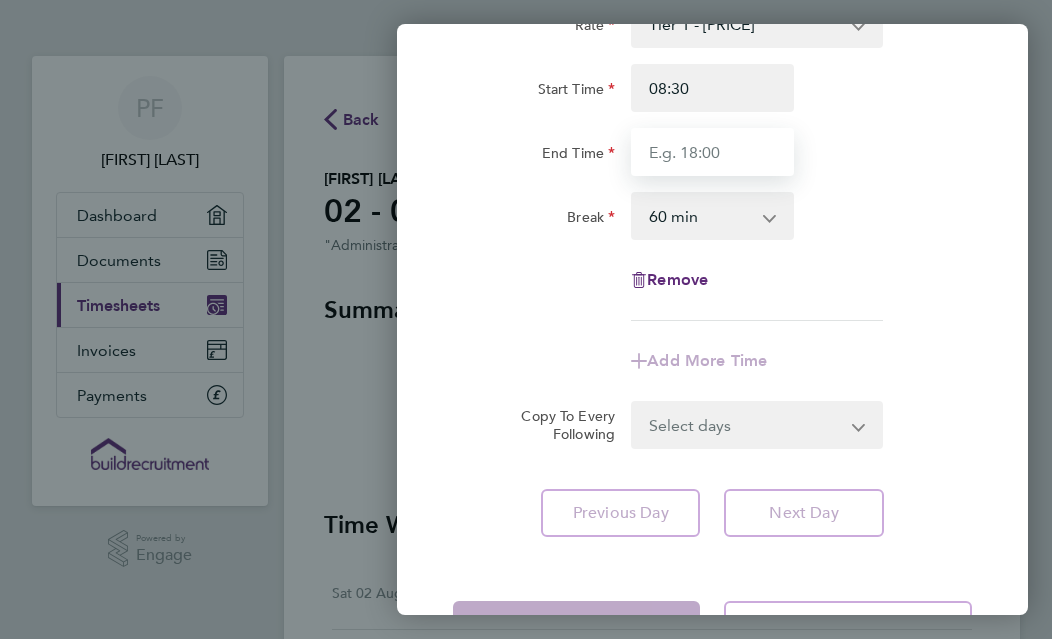 click on "End Time" at bounding box center (712, 152) 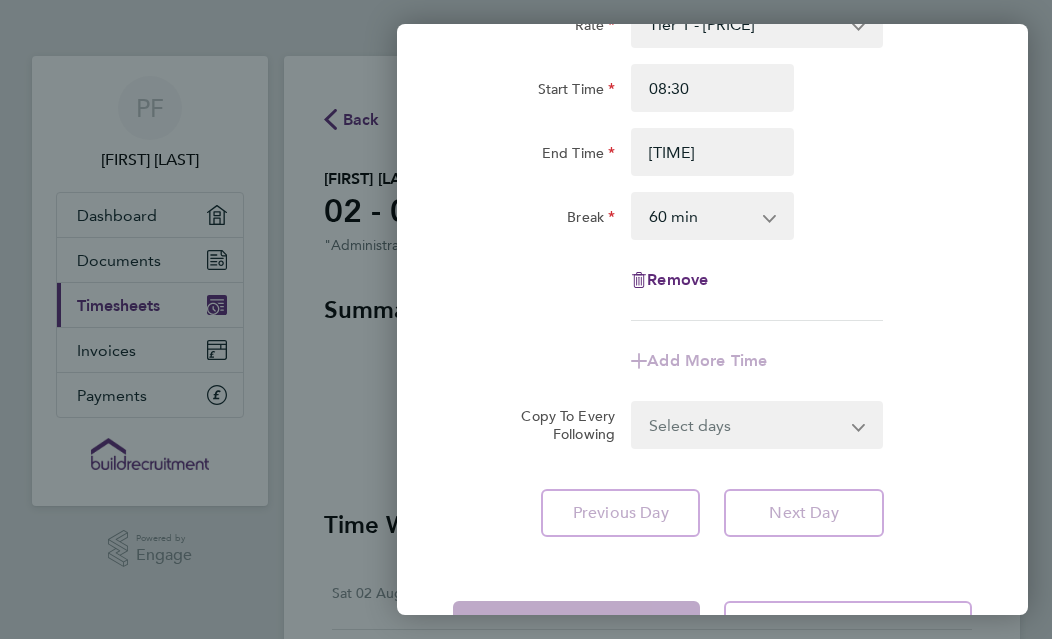 type on "17:00" 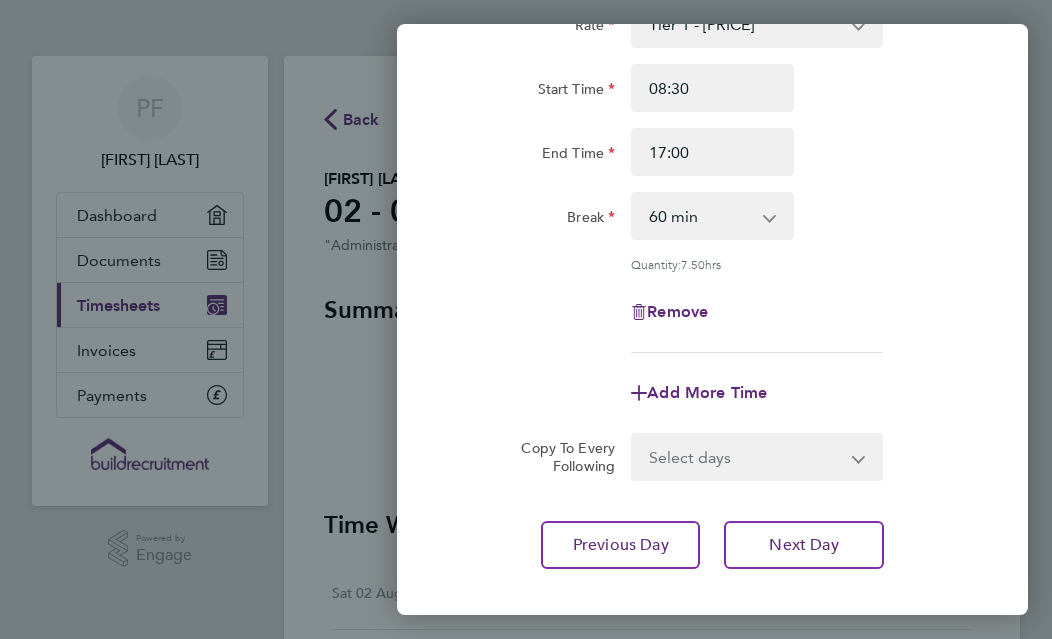 click on "Remove" 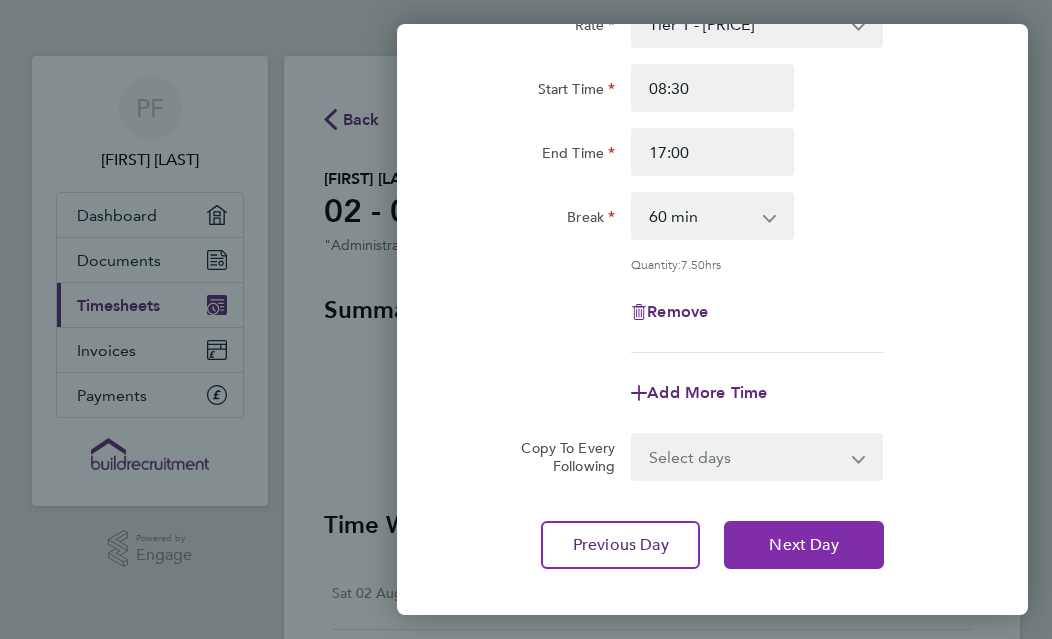 click on "Next Day" 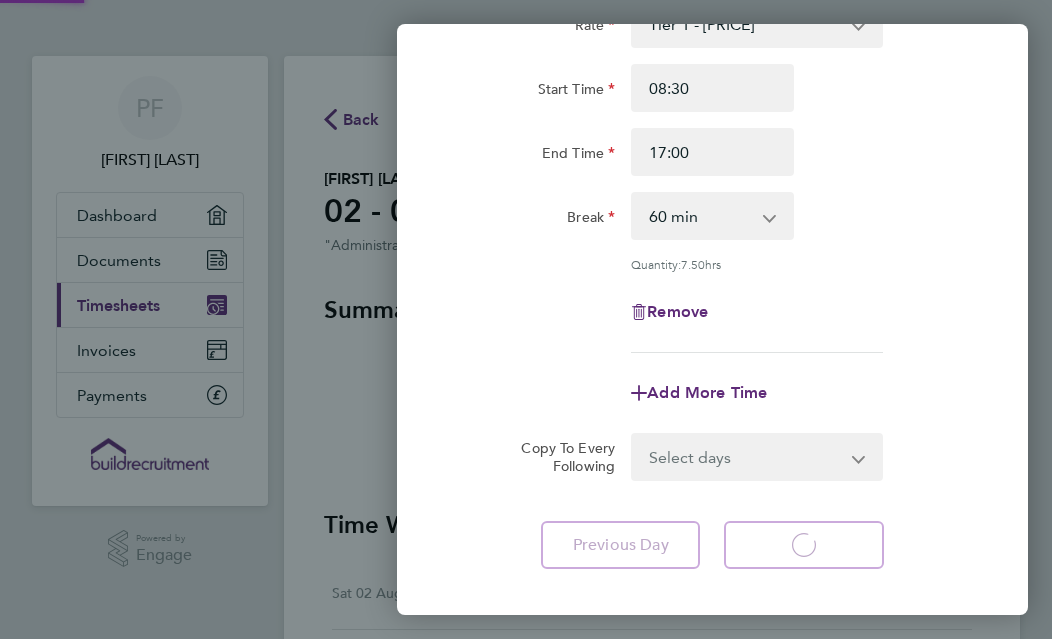 select on "60" 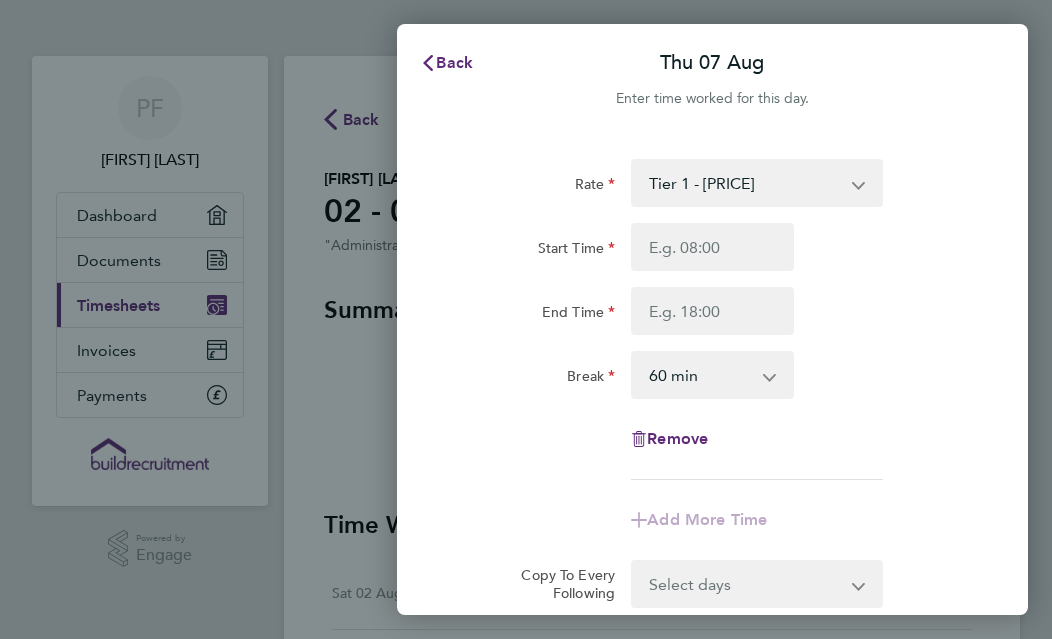 scroll, scrollTop: 0, scrollLeft: 0, axis: both 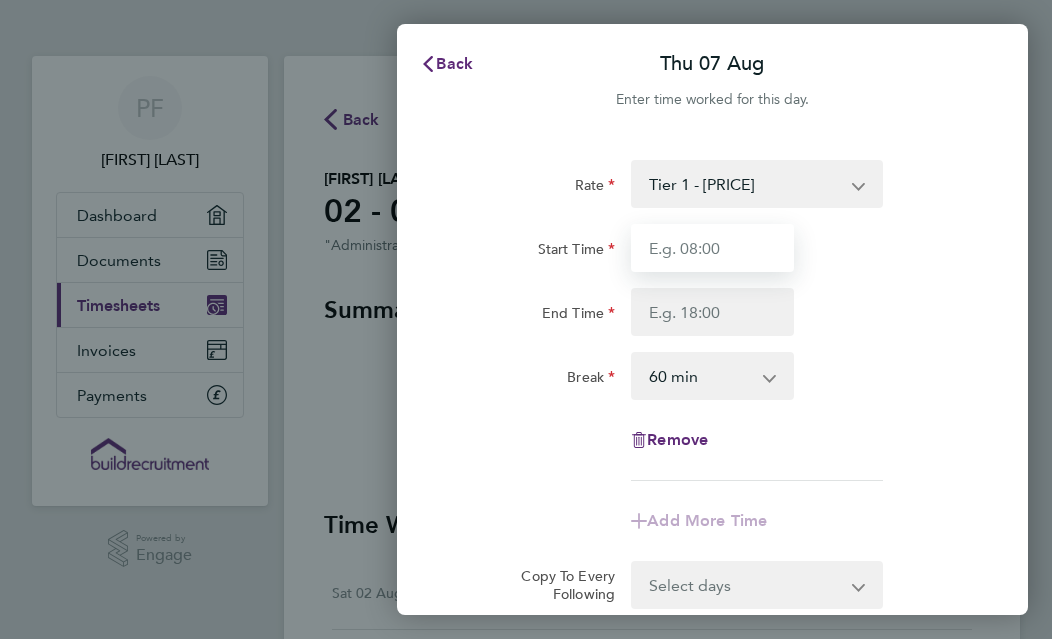 click on "Start Time" at bounding box center [712, 248] 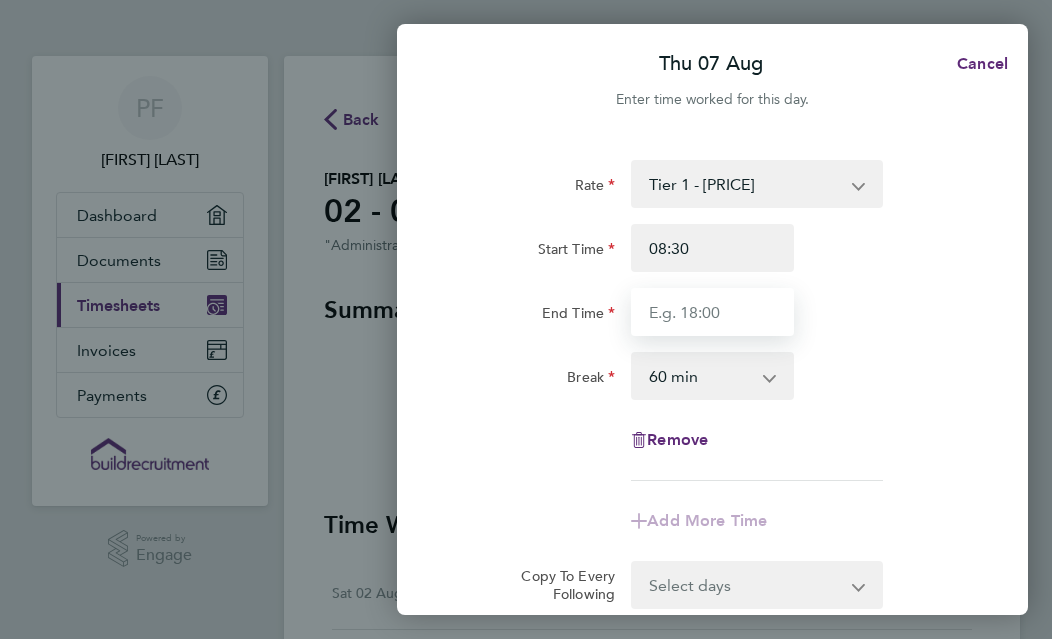 click on "End Time" at bounding box center (712, 312) 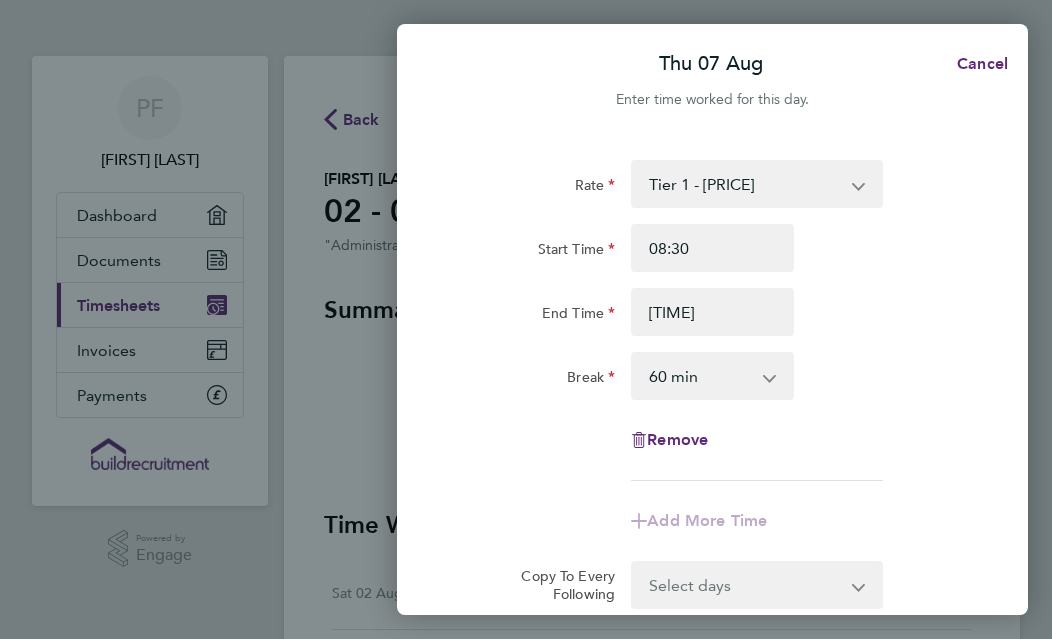 type on "17:00" 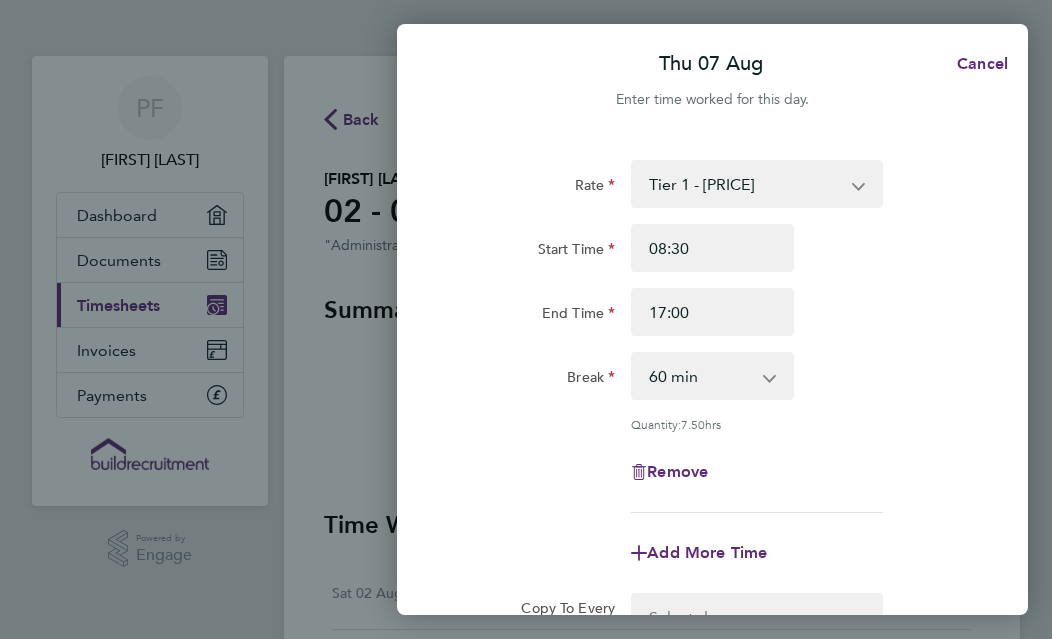 click on "Break  0 min   15 min   30 min   45 min   60 min   75 min   90 min" 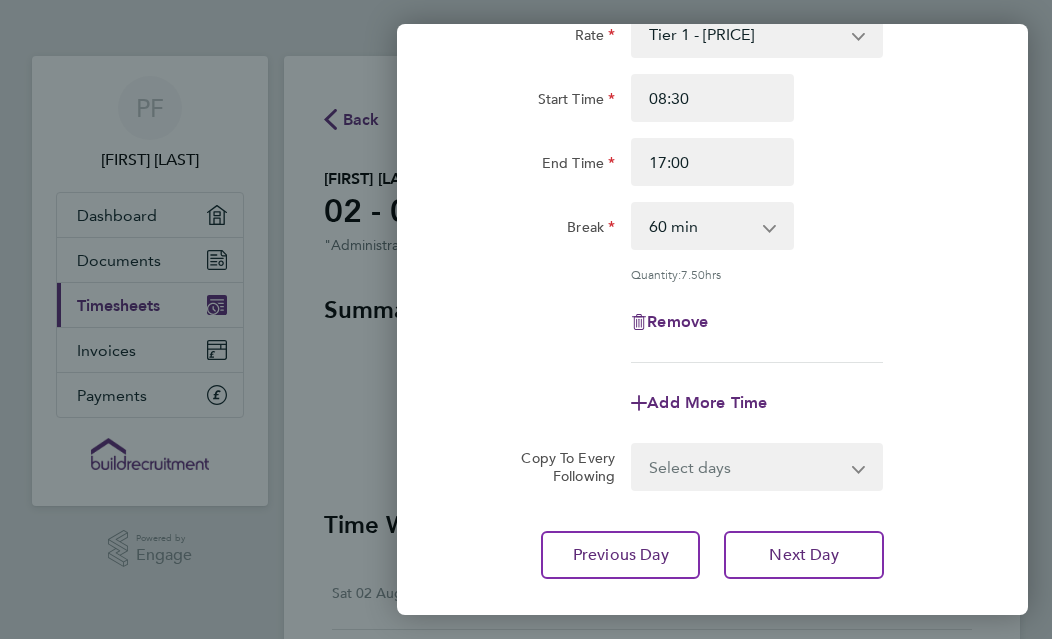 scroll, scrollTop: 160, scrollLeft: 0, axis: vertical 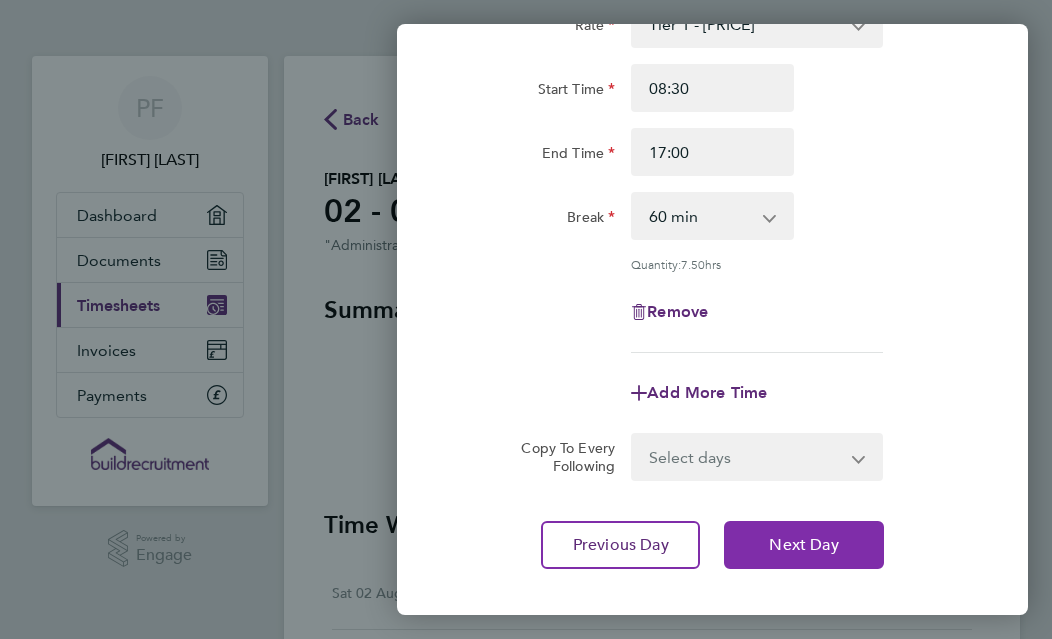 click on "Next Day" 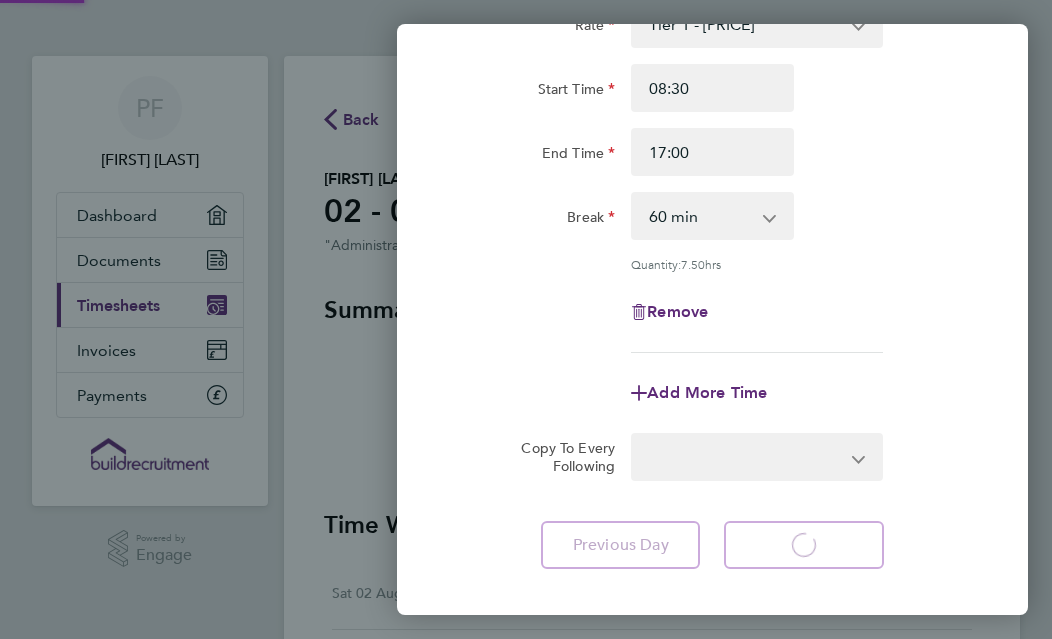 select on "60" 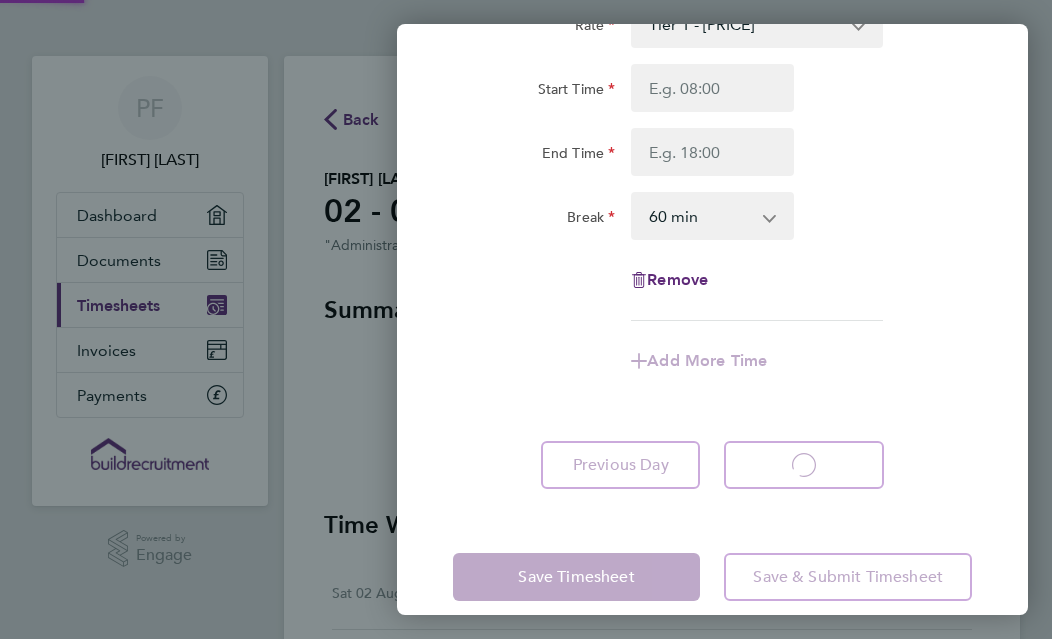 select on "60" 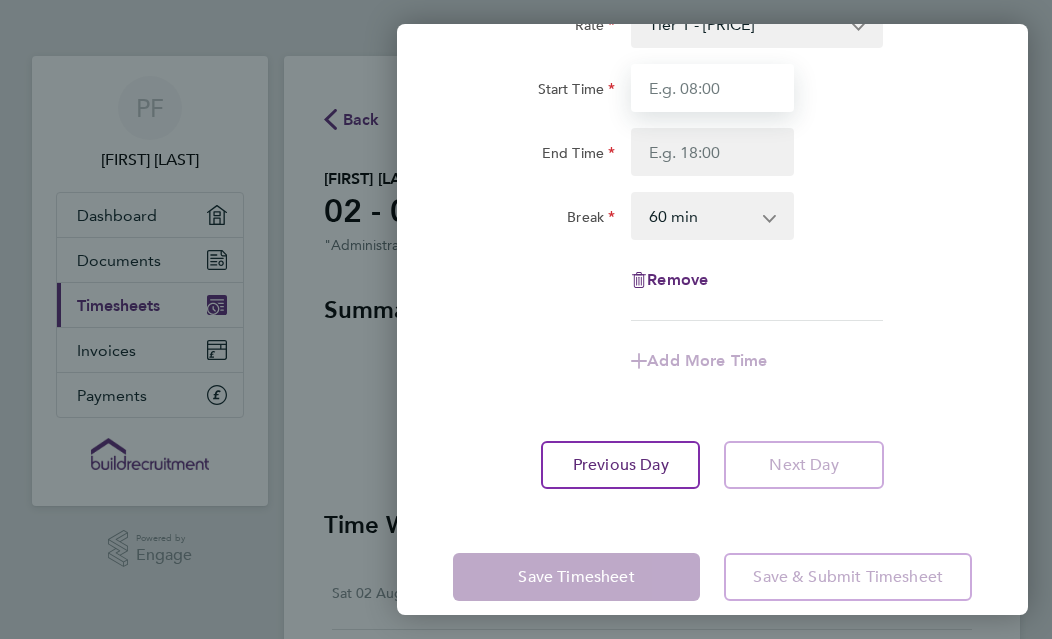 click on "Start Time" at bounding box center [712, 88] 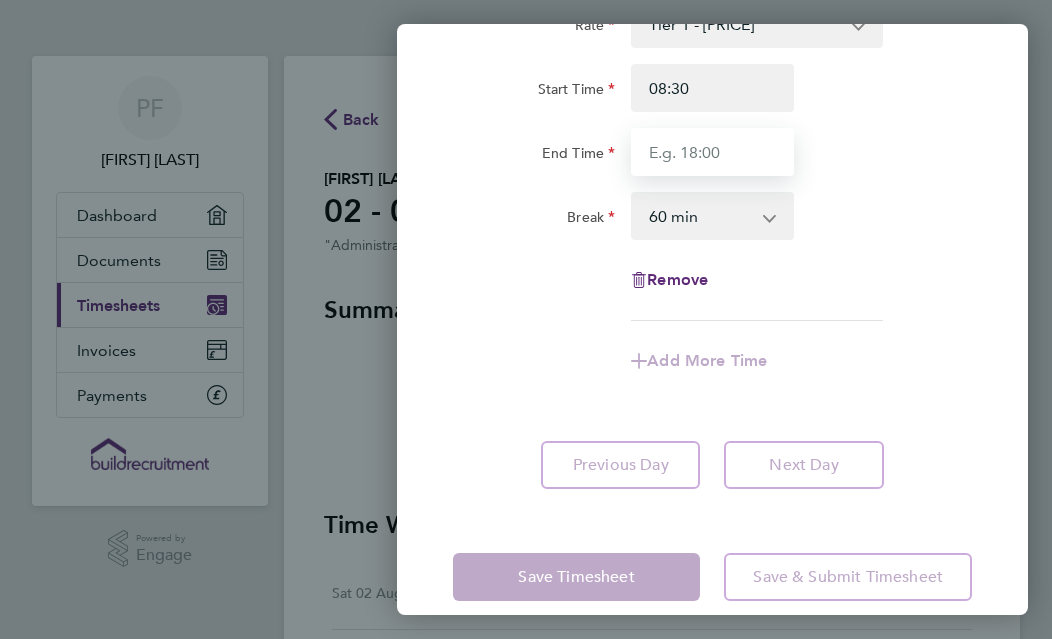 click on "End Time" at bounding box center (712, 152) 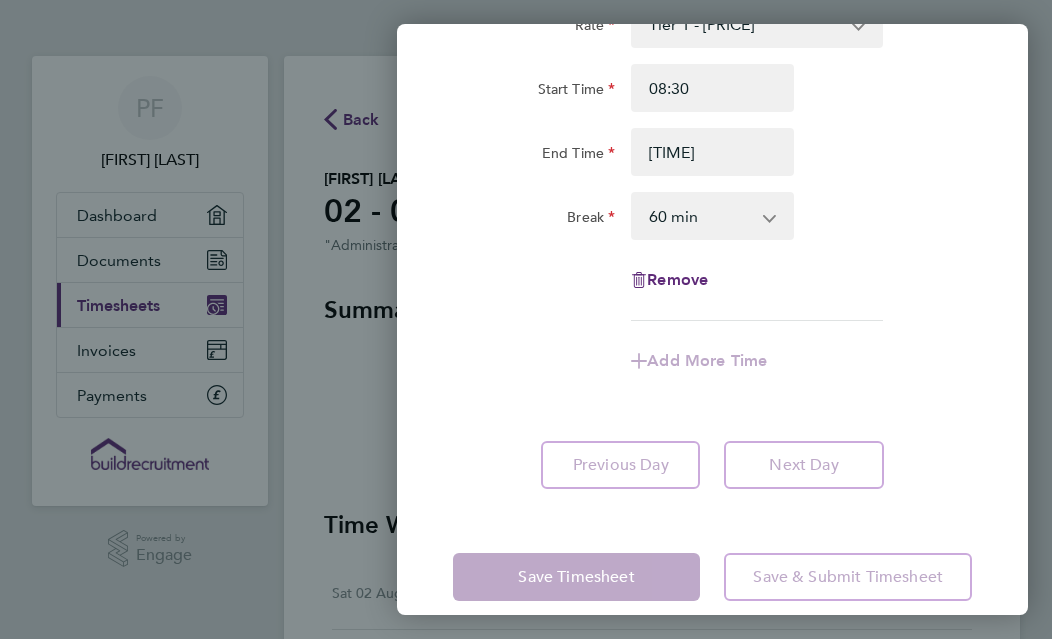 type on "17:00" 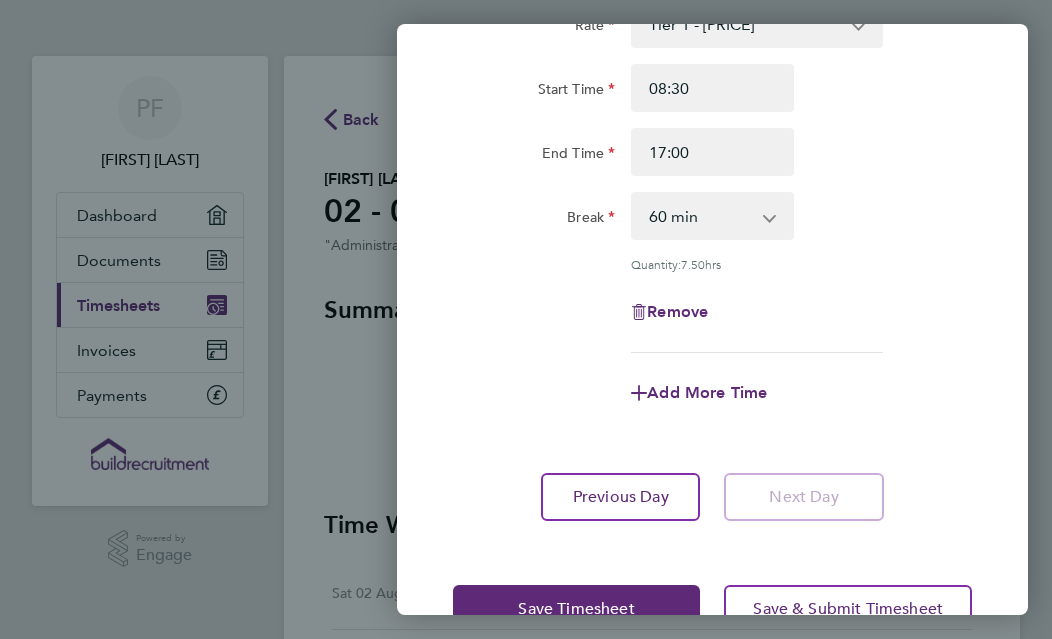 click on "Break  0 min   15 min   30 min   45 min   60 min   75 min   90 min" 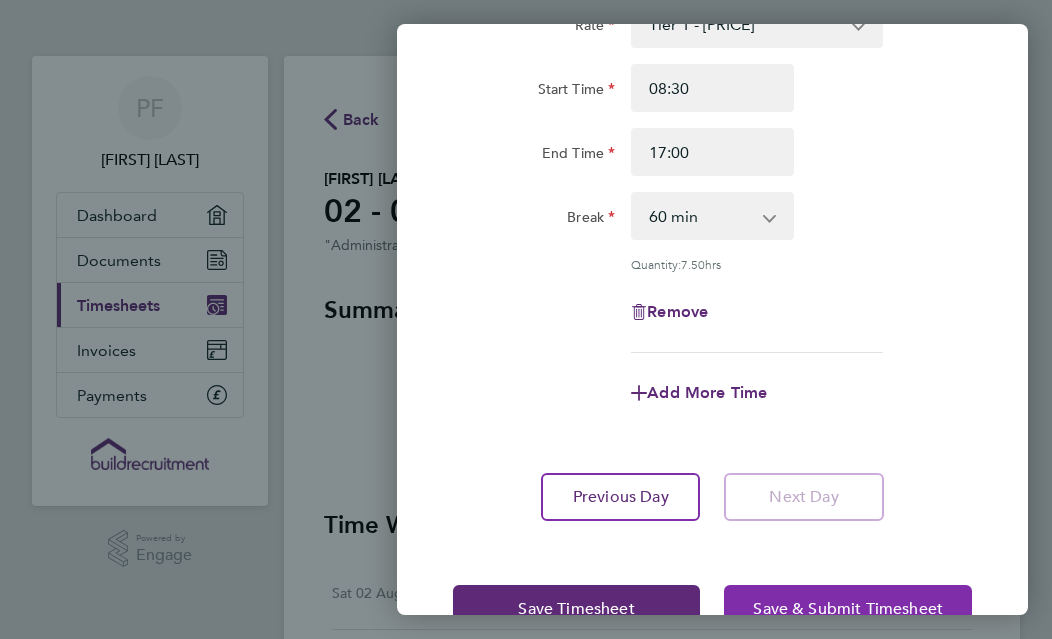click on "Save & Submit Timesheet" 